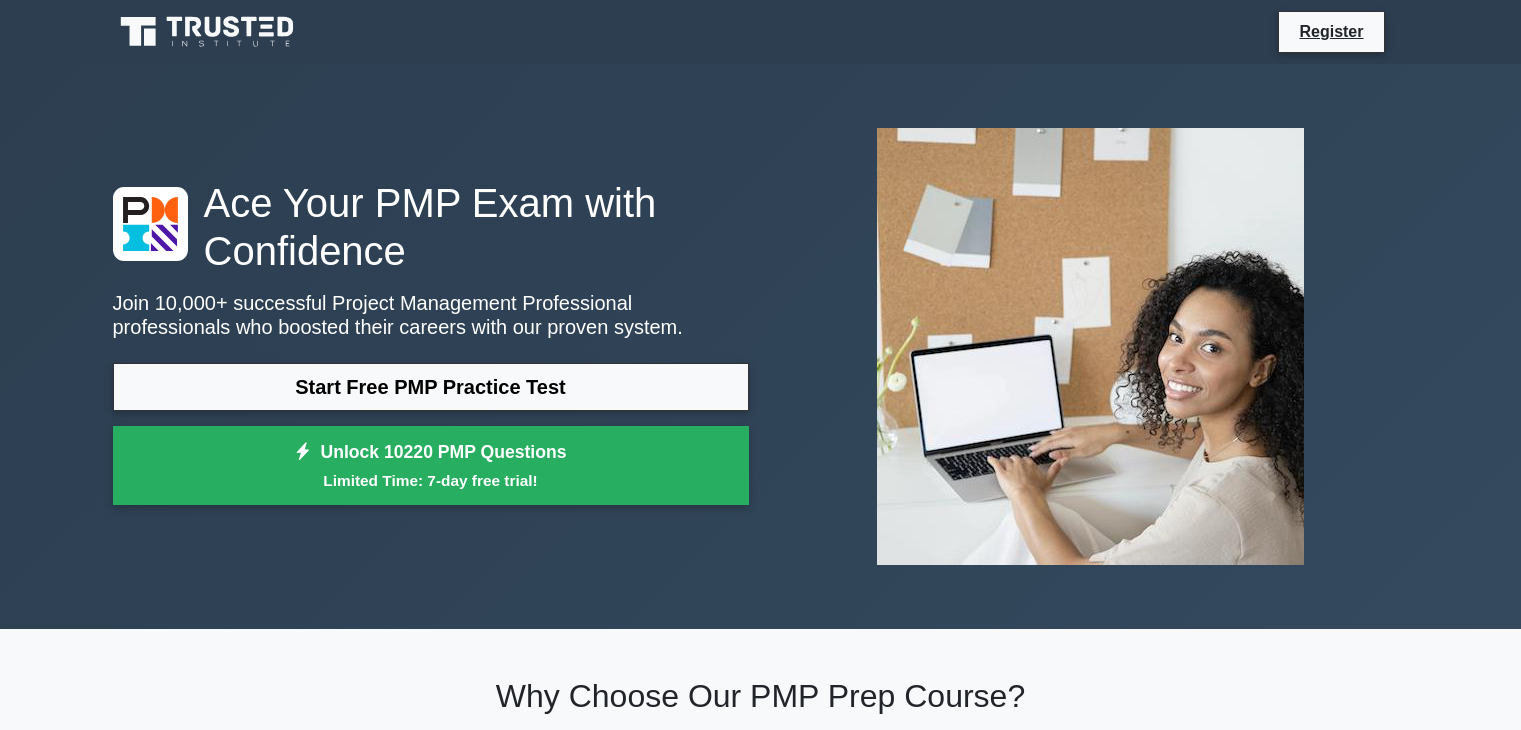 scroll, scrollTop: 0, scrollLeft: 0, axis: both 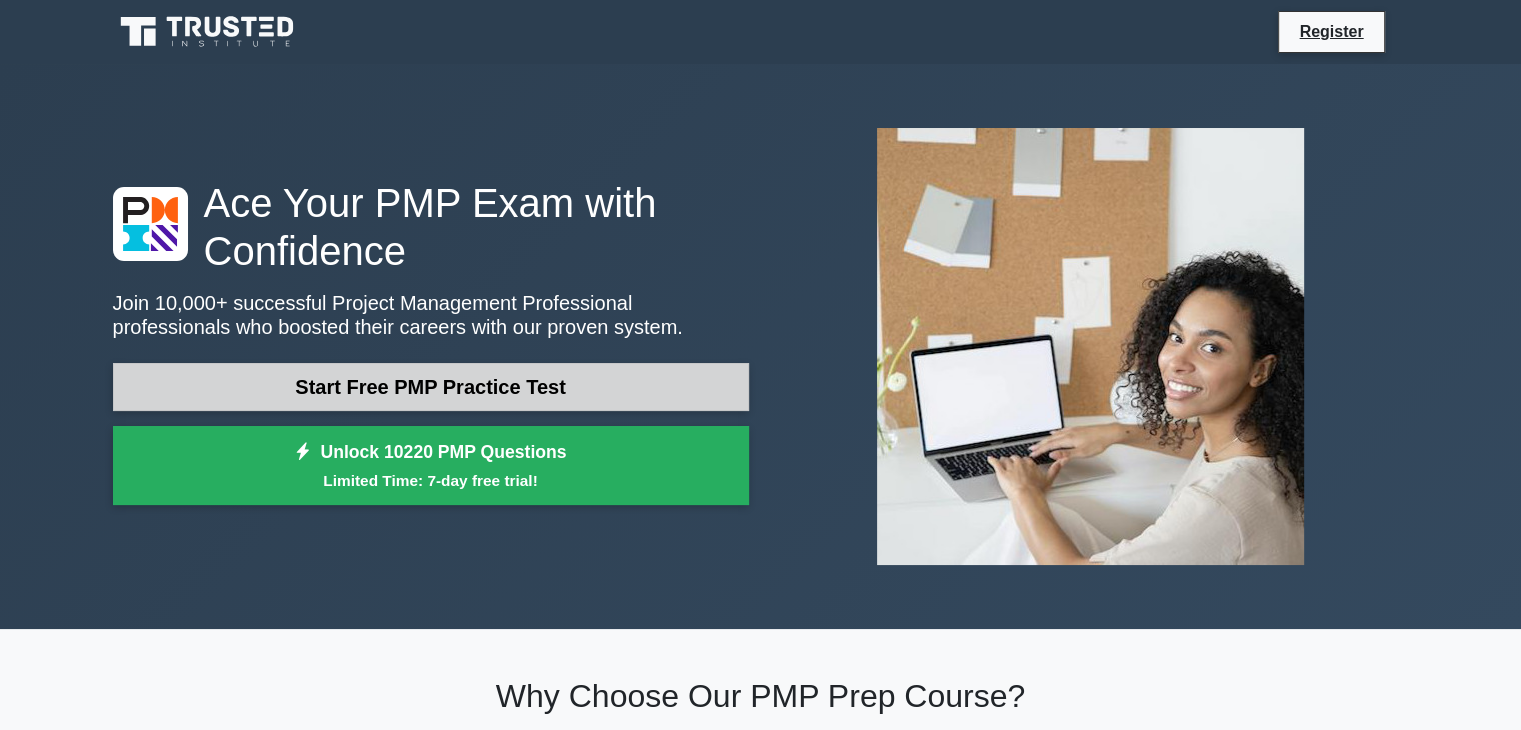 click on "Start Free PMP Practice Test" at bounding box center [431, 387] 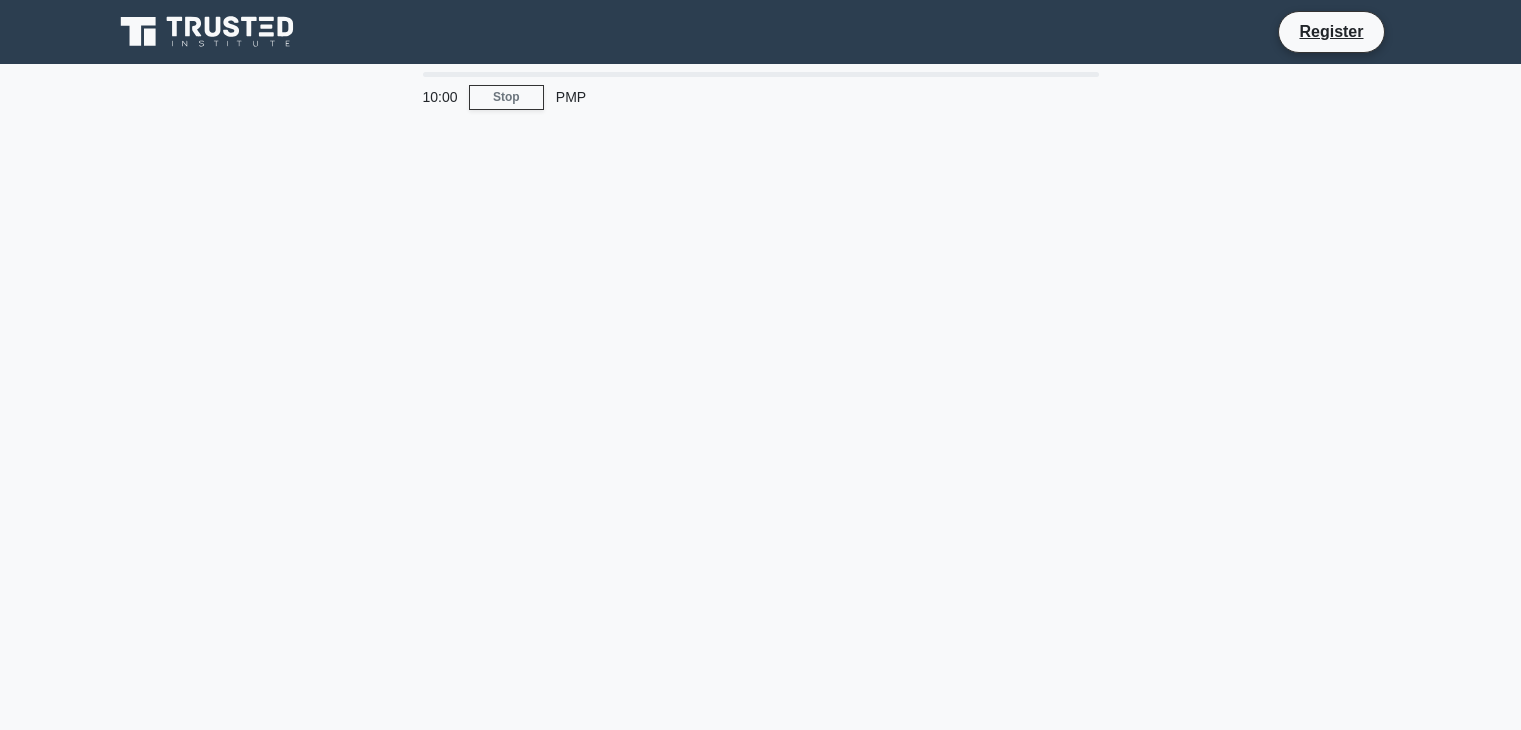 scroll, scrollTop: 0, scrollLeft: 0, axis: both 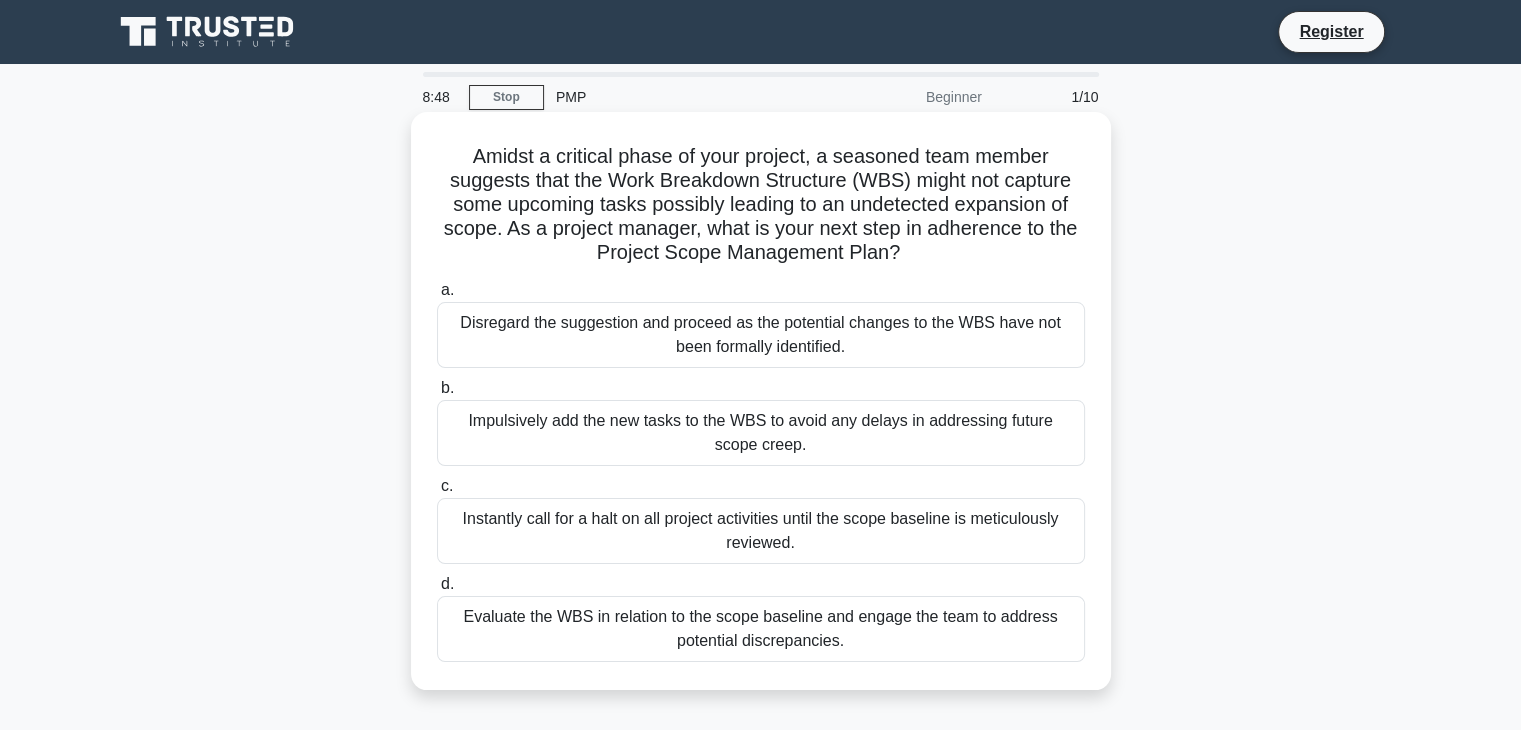 click on "Impulsively add the new tasks to the WBS to avoid any delays in addressing future scope creep." at bounding box center [761, 433] 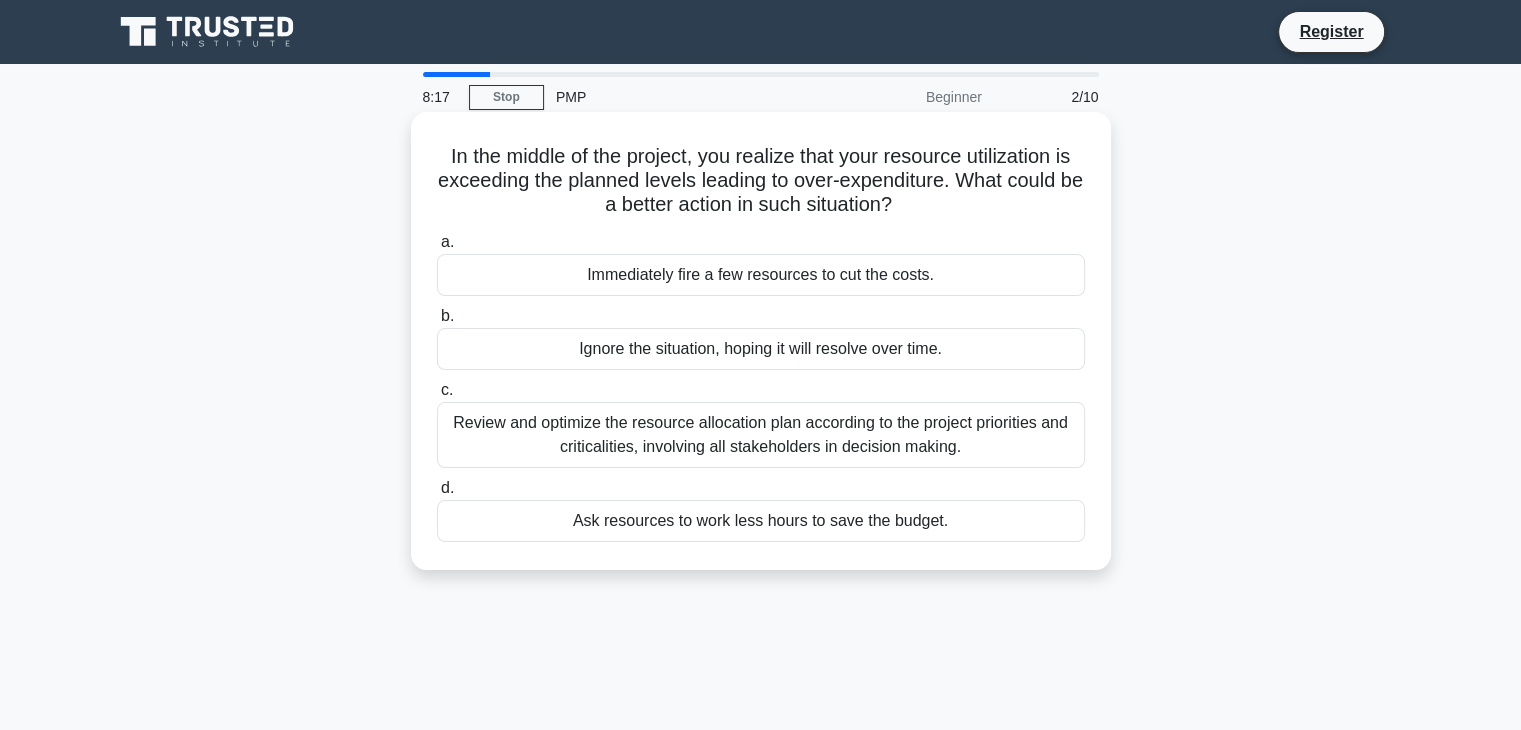 click on "Review and optimize the resource allocation plan according to the project priorities and criticalities, involving all stakeholders in decision making." at bounding box center (761, 435) 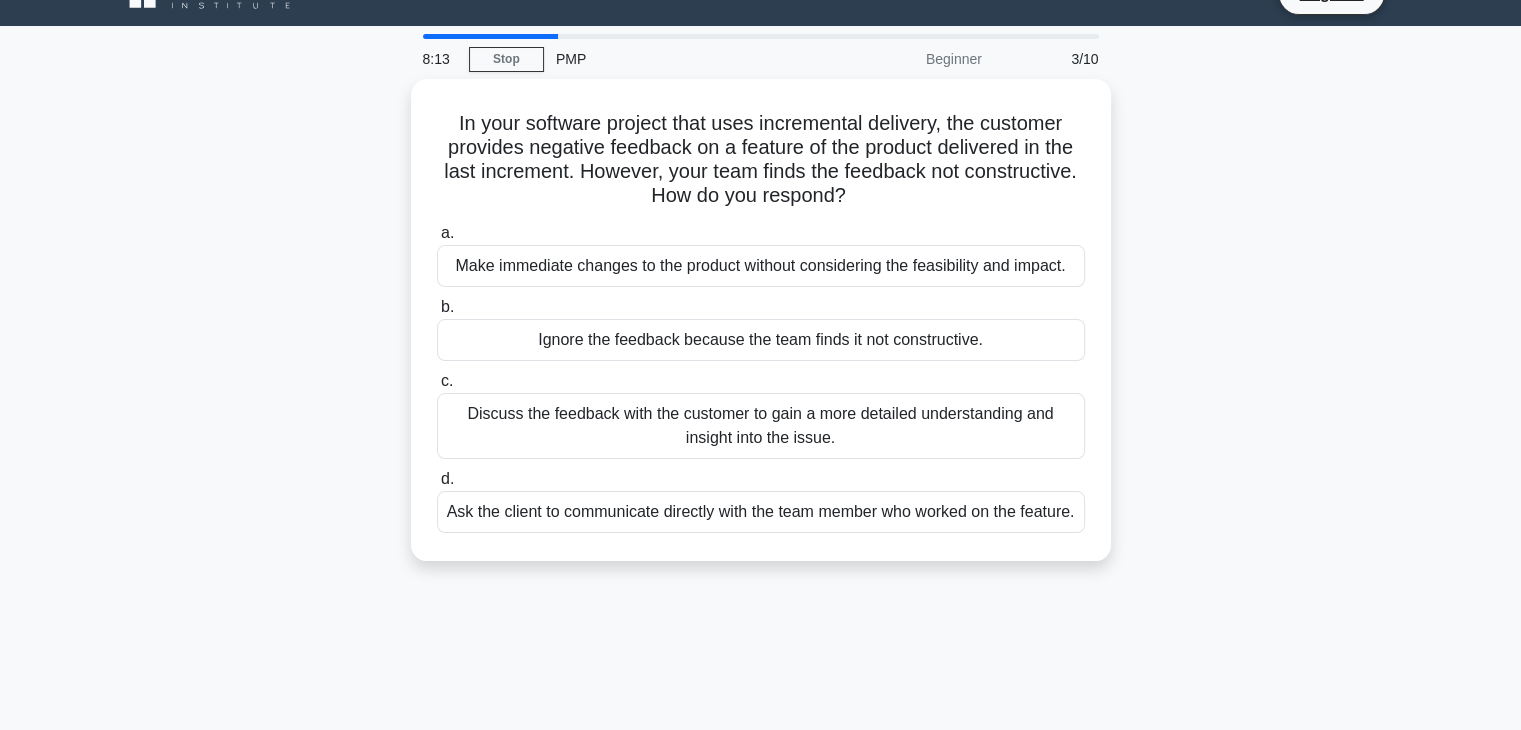 scroll, scrollTop: 0, scrollLeft: 0, axis: both 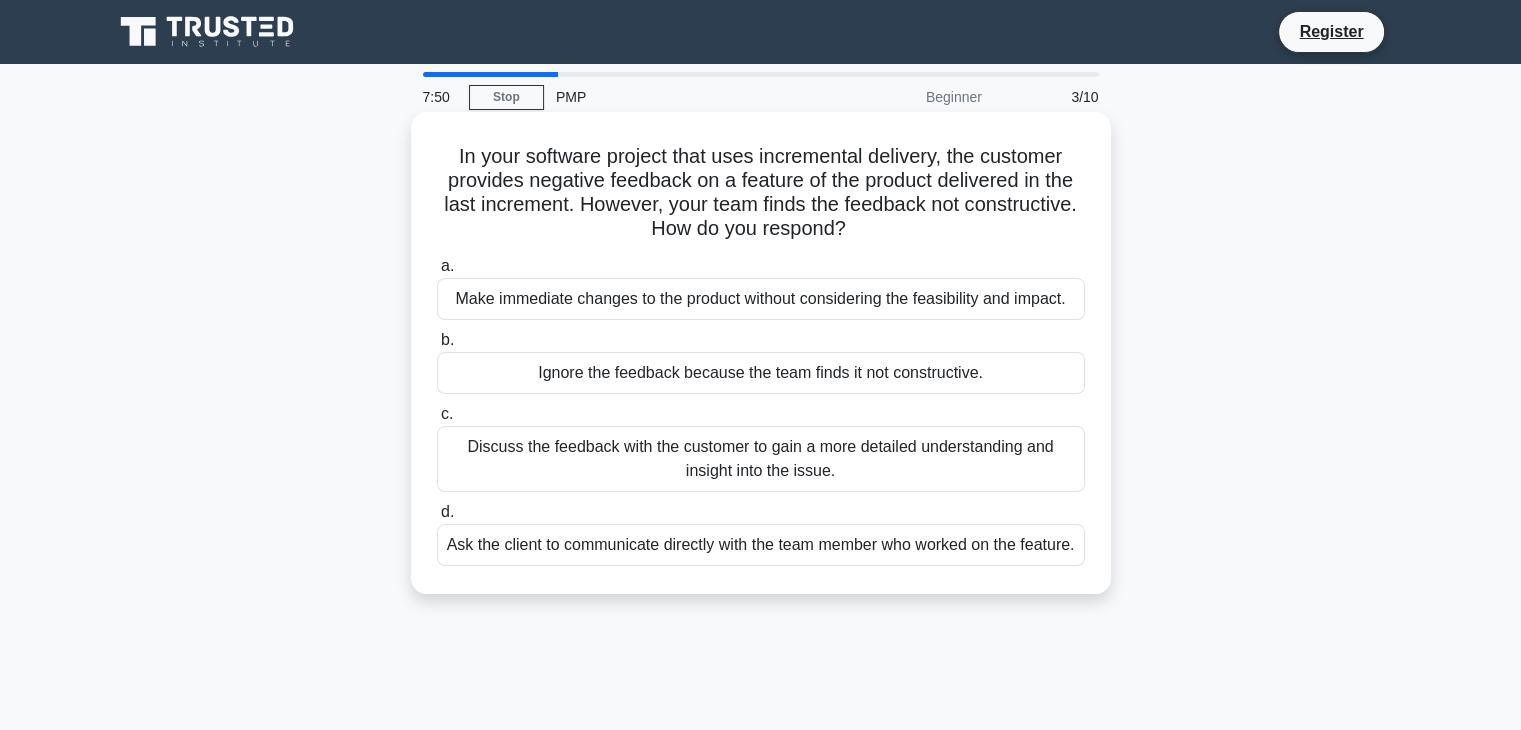 click on "Discuss the feedback with the customer to gain a more detailed understanding and insight into the issue." at bounding box center (761, 459) 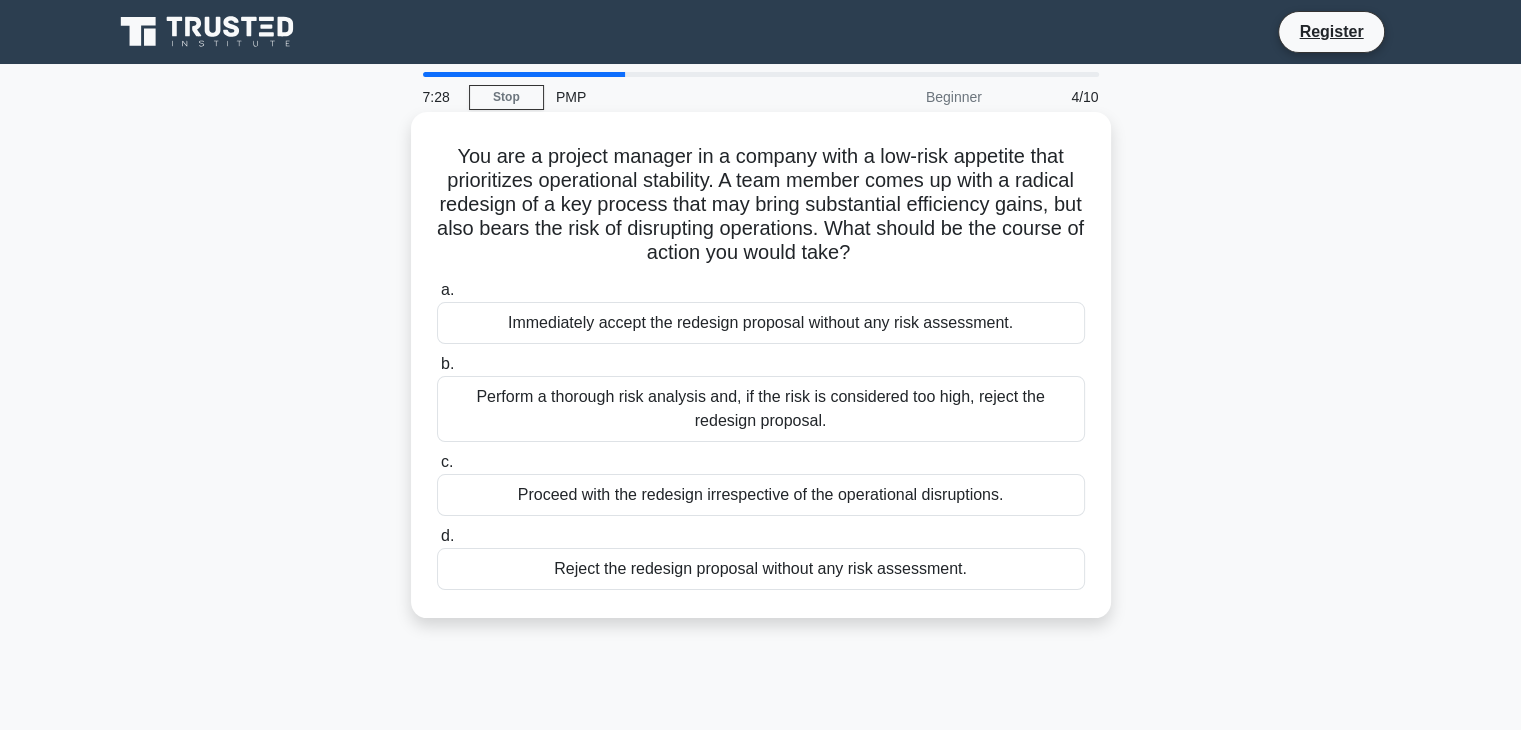 click on "Perform a thorough risk analysis and, if the risk is considered too high, reject the redesign proposal." at bounding box center (761, 409) 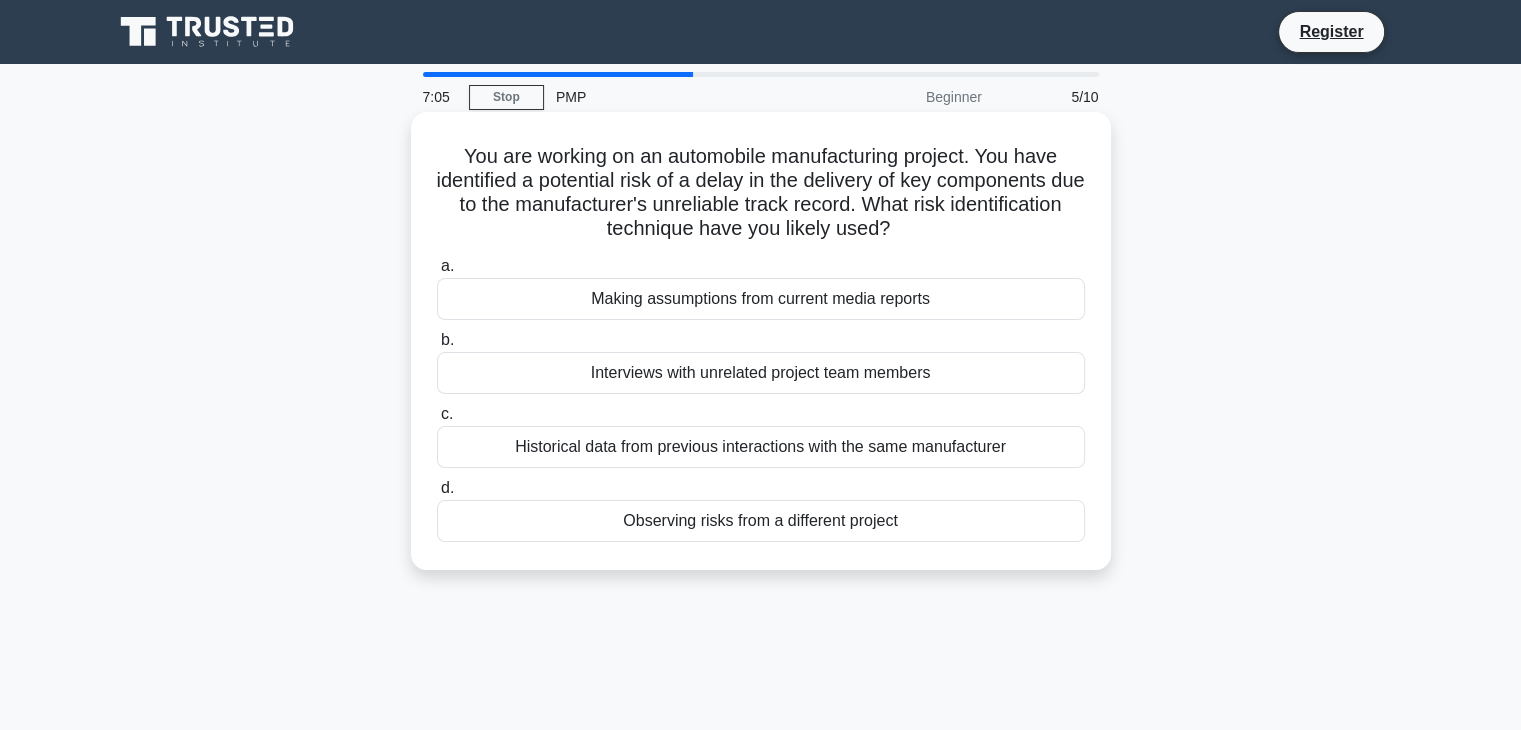 click on "Historical data from previous interactions with the same manufacturer" at bounding box center [761, 447] 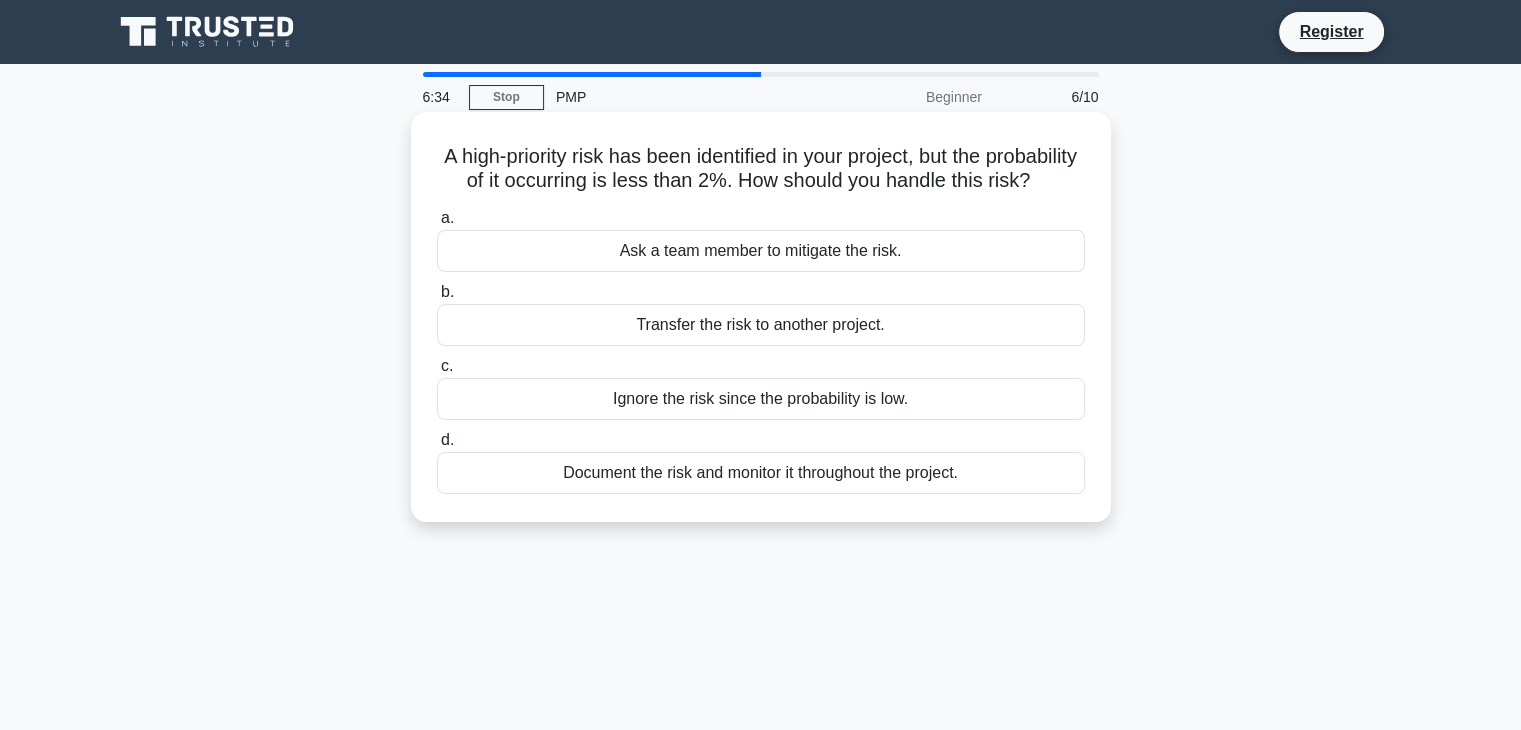 click on "Document the risk and monitor it throughout the project." at bounding box center (761, 473) 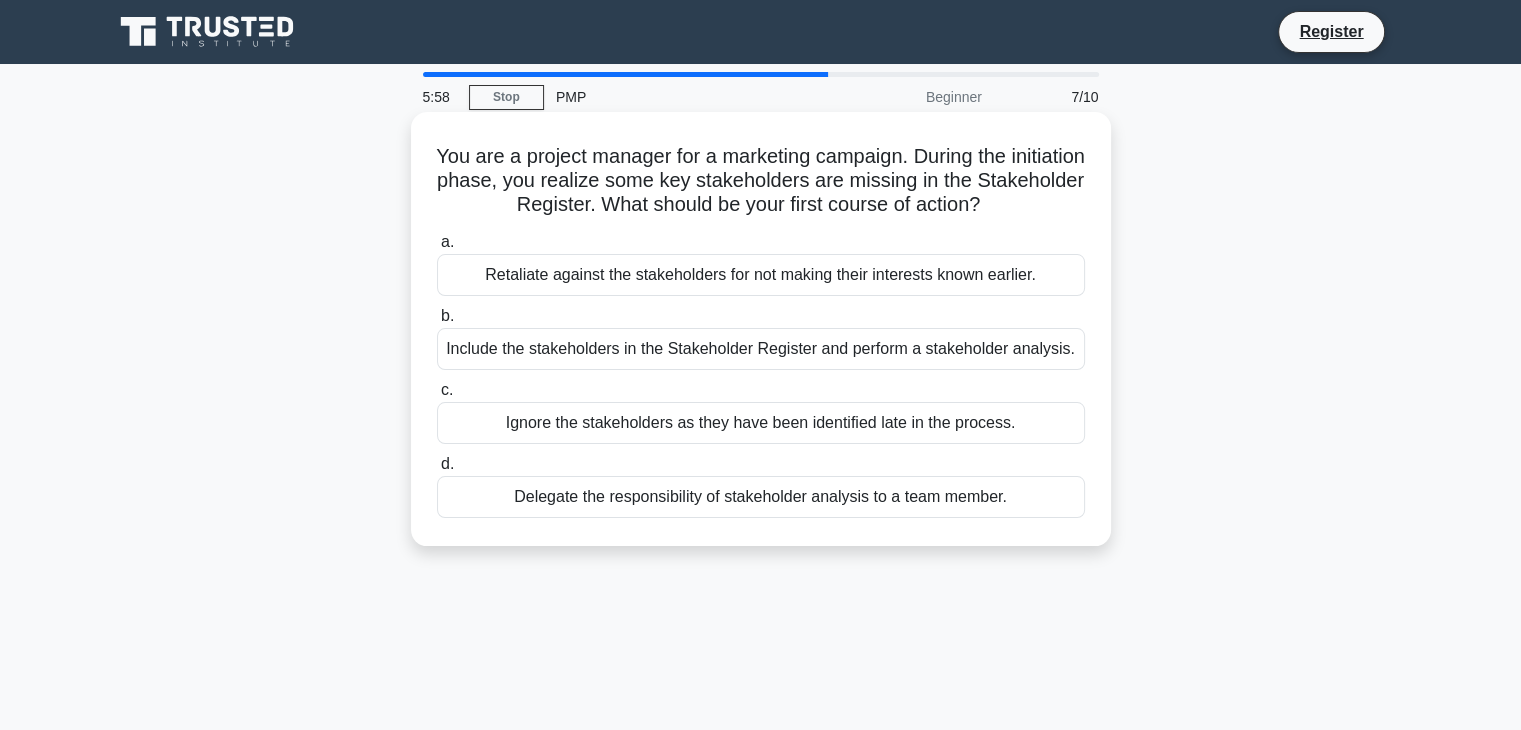click on "Include the stakeholders in the Stakeholder Register and perform a stakeholder analysis." at bounding box center [761, 349] 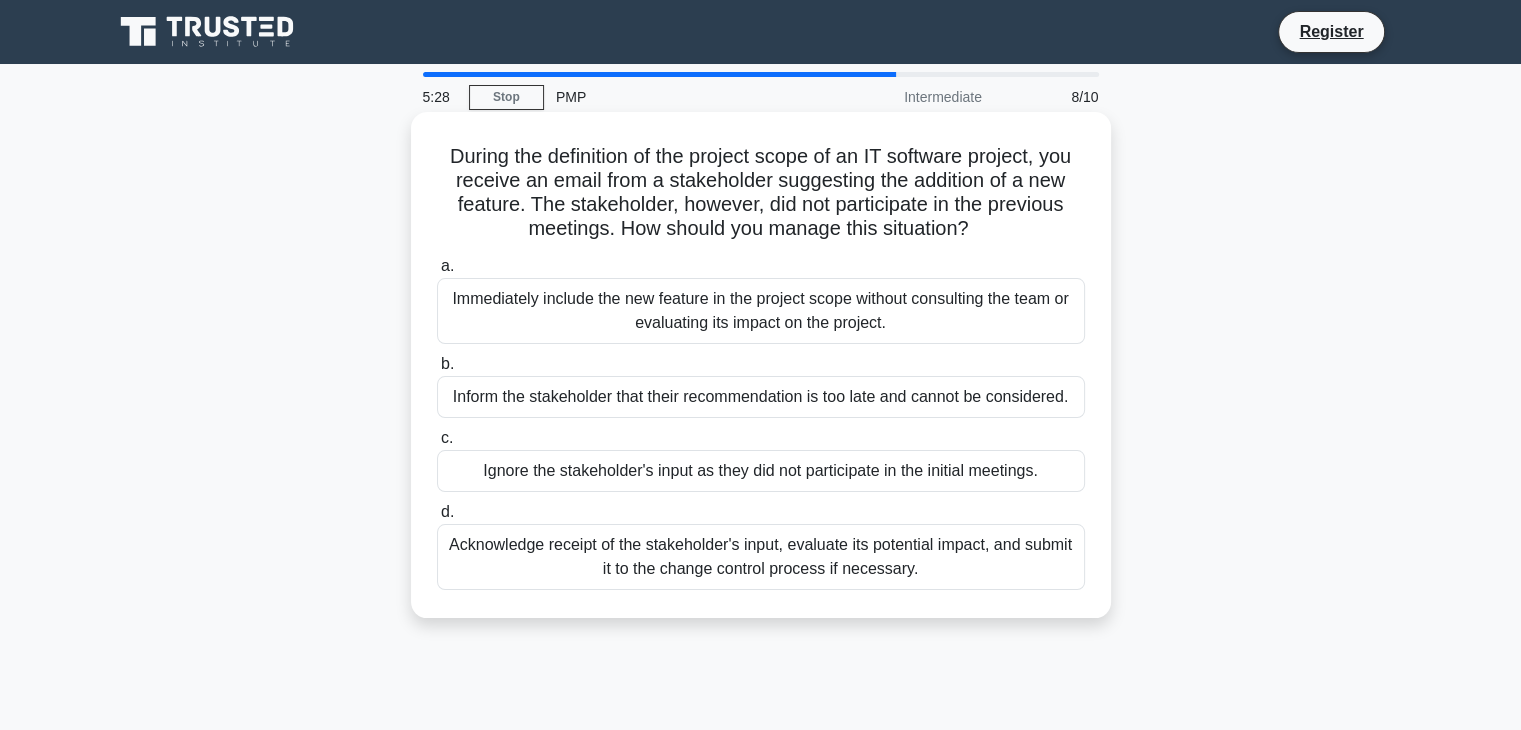 click on "Acknowledge receipt of the stakeholder's input, evaluate its potential impact, and submit it to the change control process if necessary." at bounding box center [761, 557] 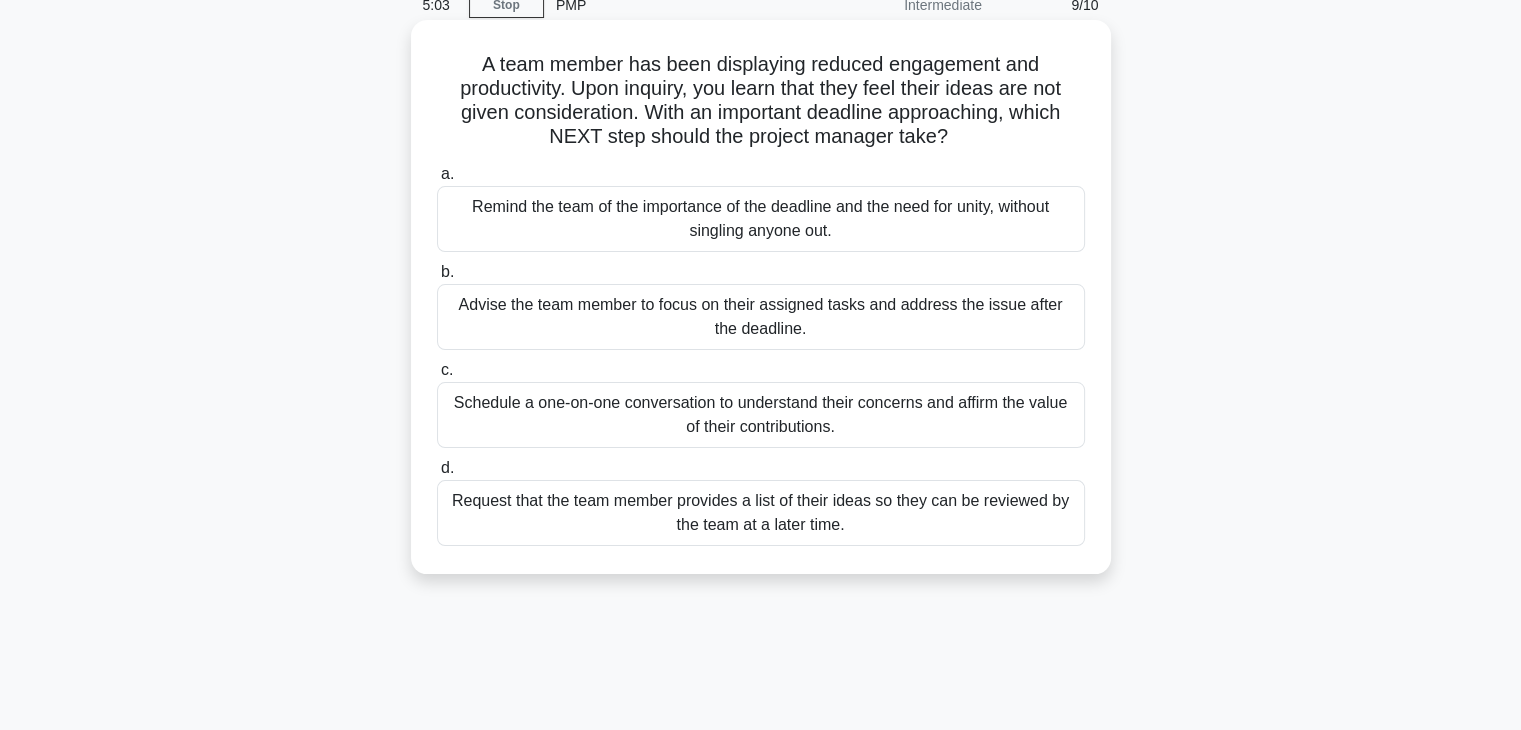 scroll, scrollTop: 100, scrollLeft: 0, axis: vertical 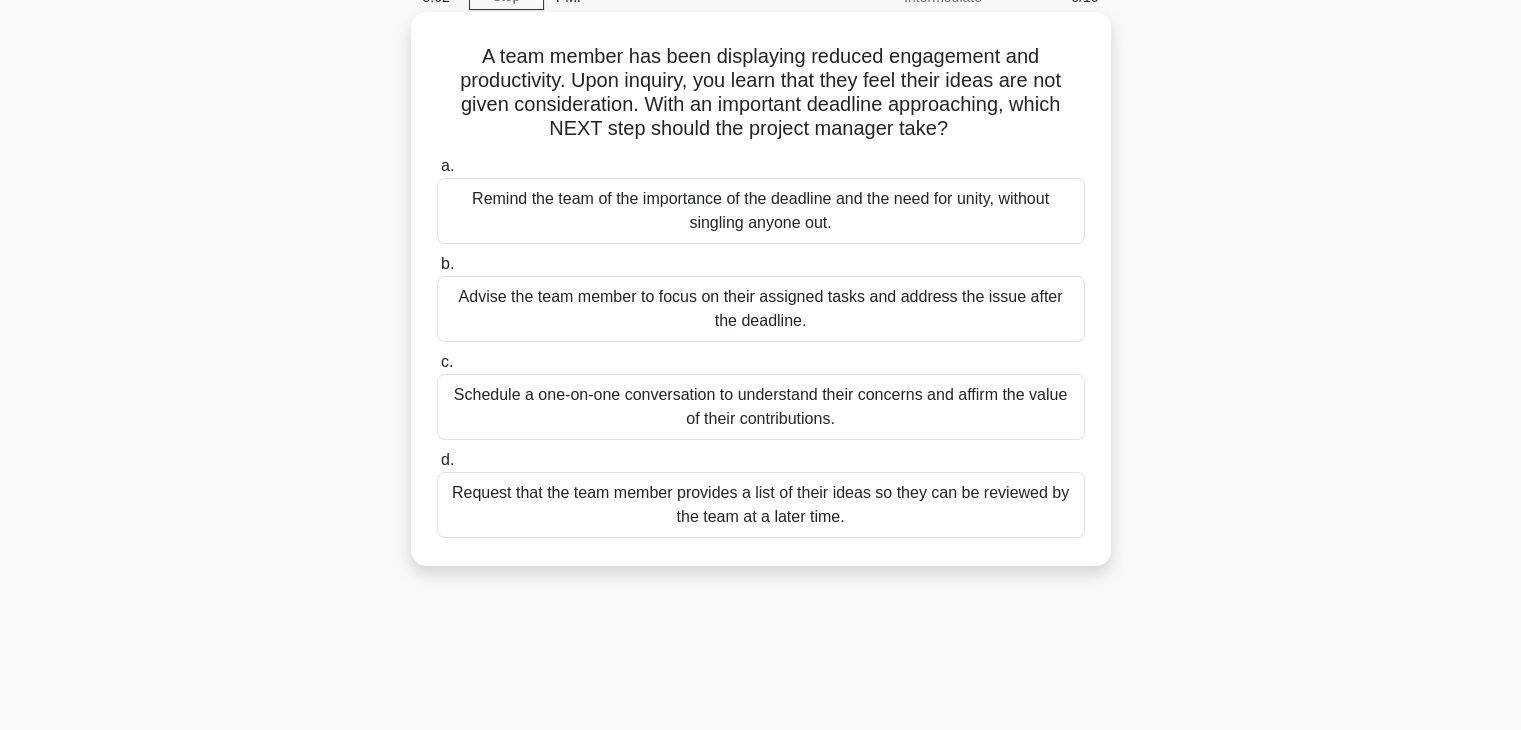 click on "Schedule a one-on-one conversation to understand their concerns and affirm the value of their contributions." at bounding box center [761, 407] 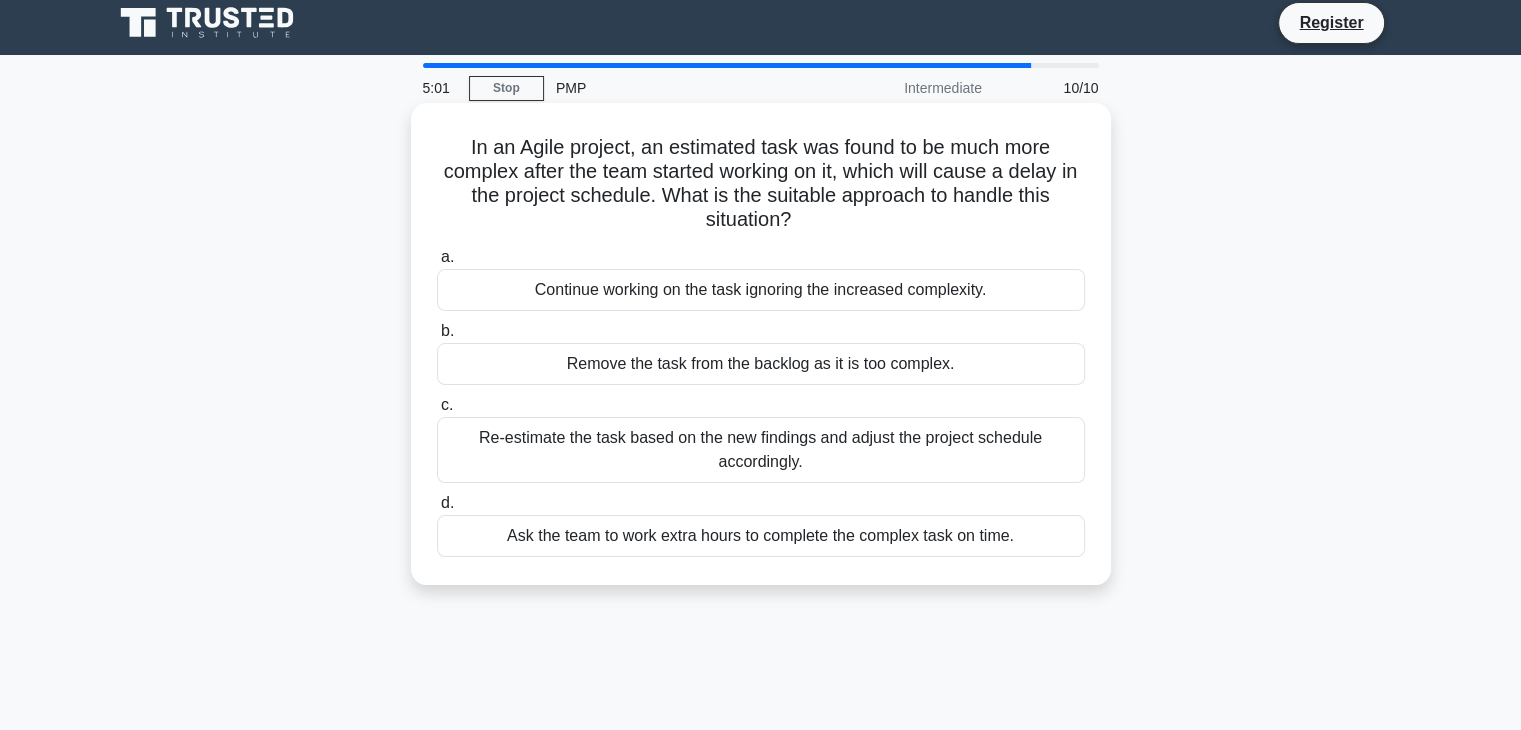 scroll, scrollTop: 0, scrollLeft: 0, axis: both 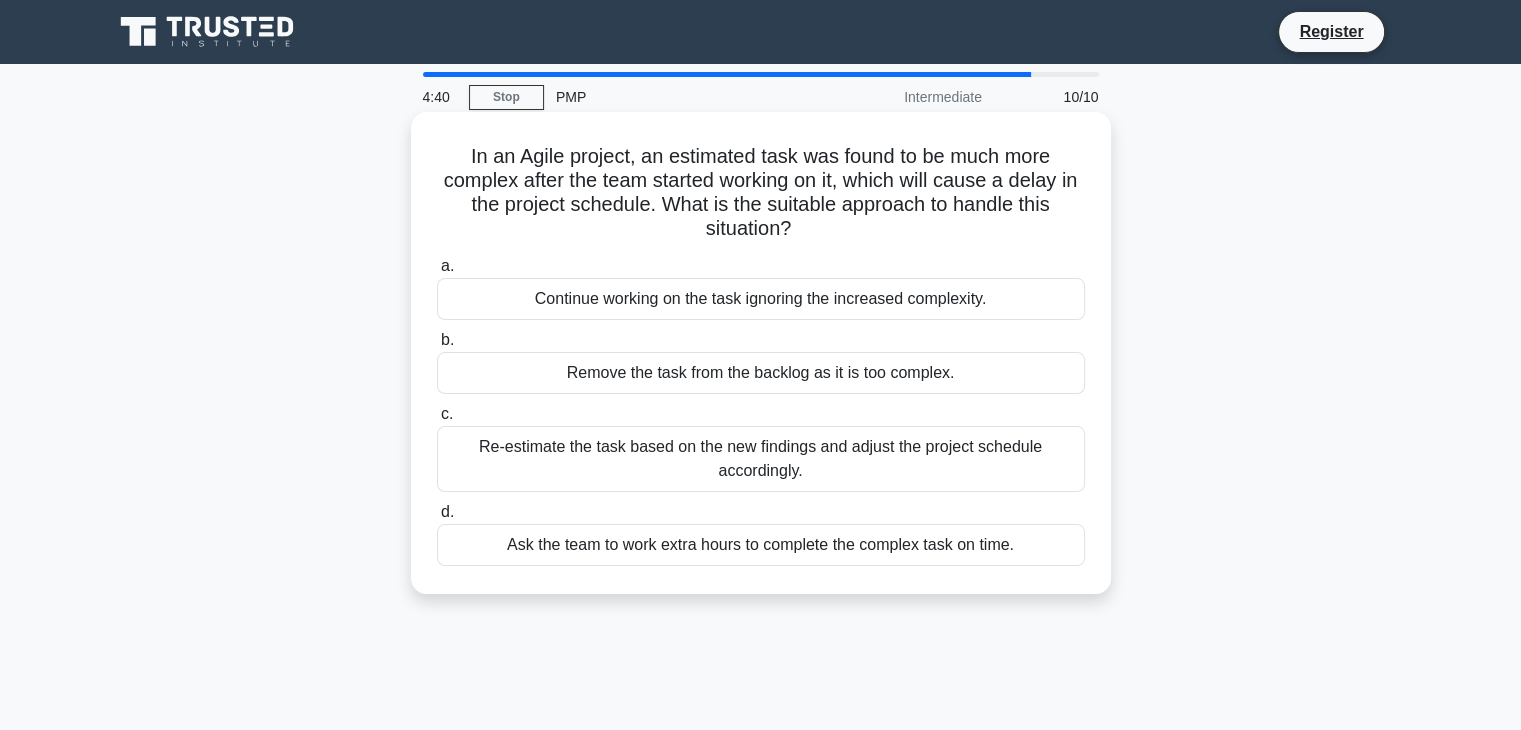 click on "Re-estimate the task based on the new findings and adjust the project schedule accordingly." at bounding box center [761, 459] 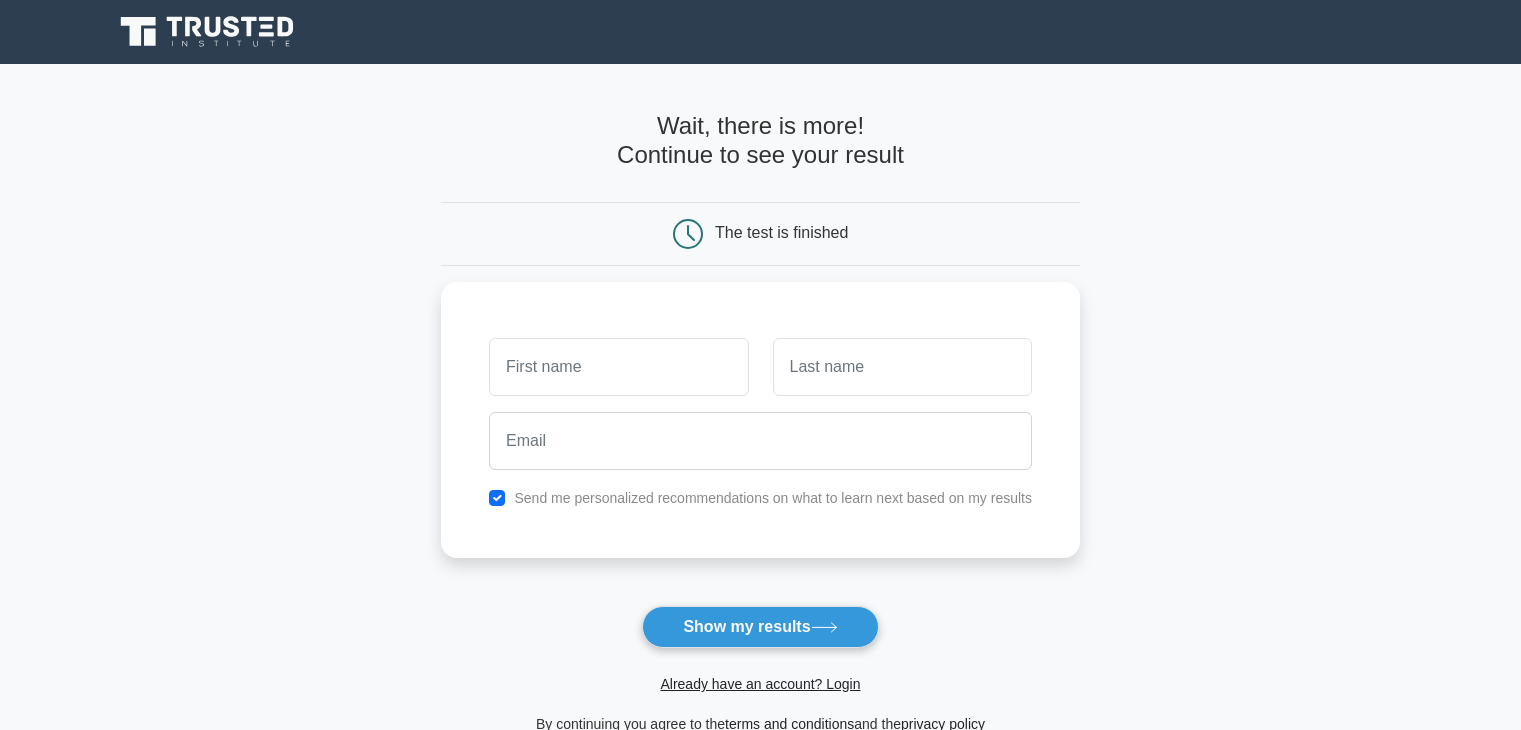 scroll, scrollTop: 100, scrollLeft: 0, axis: vertical 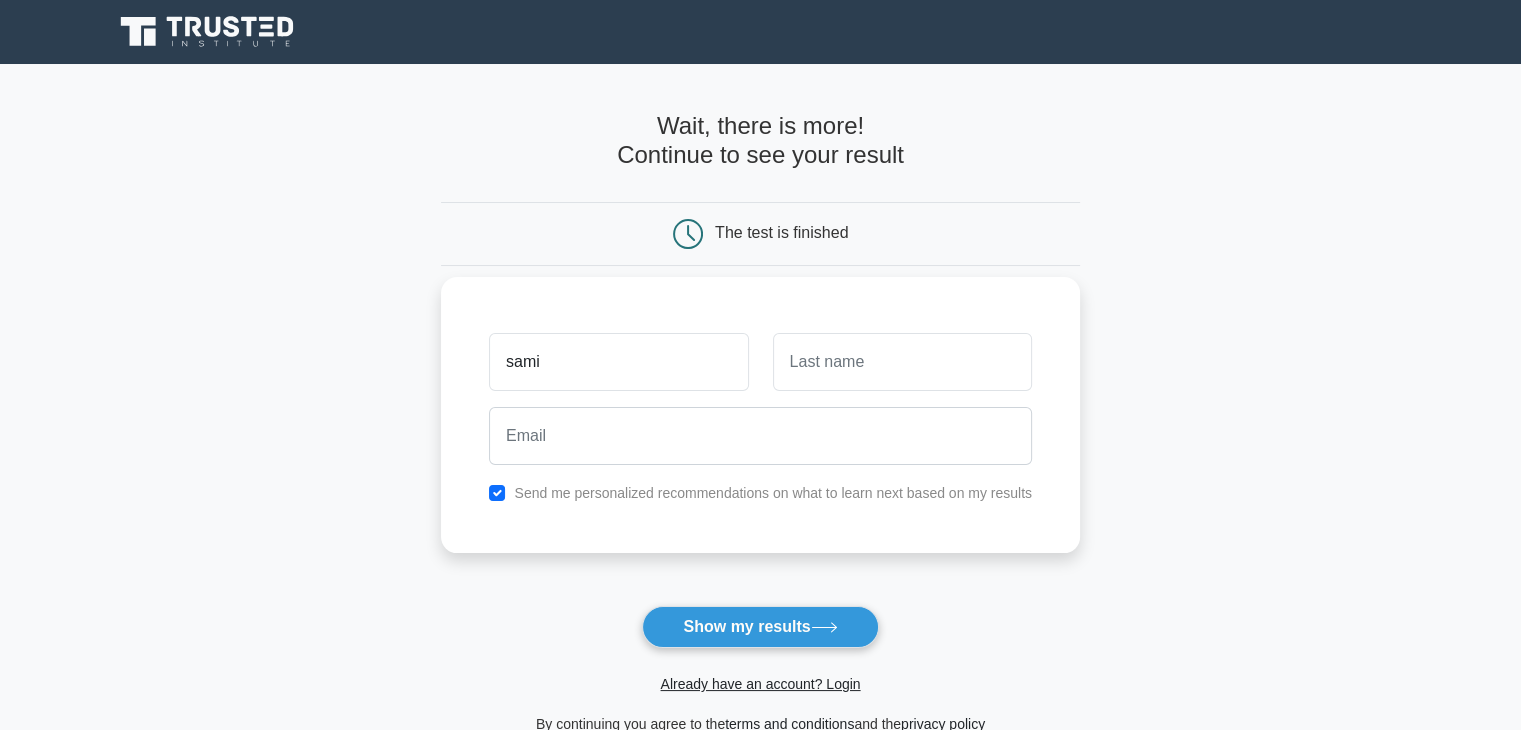 type on "sami" 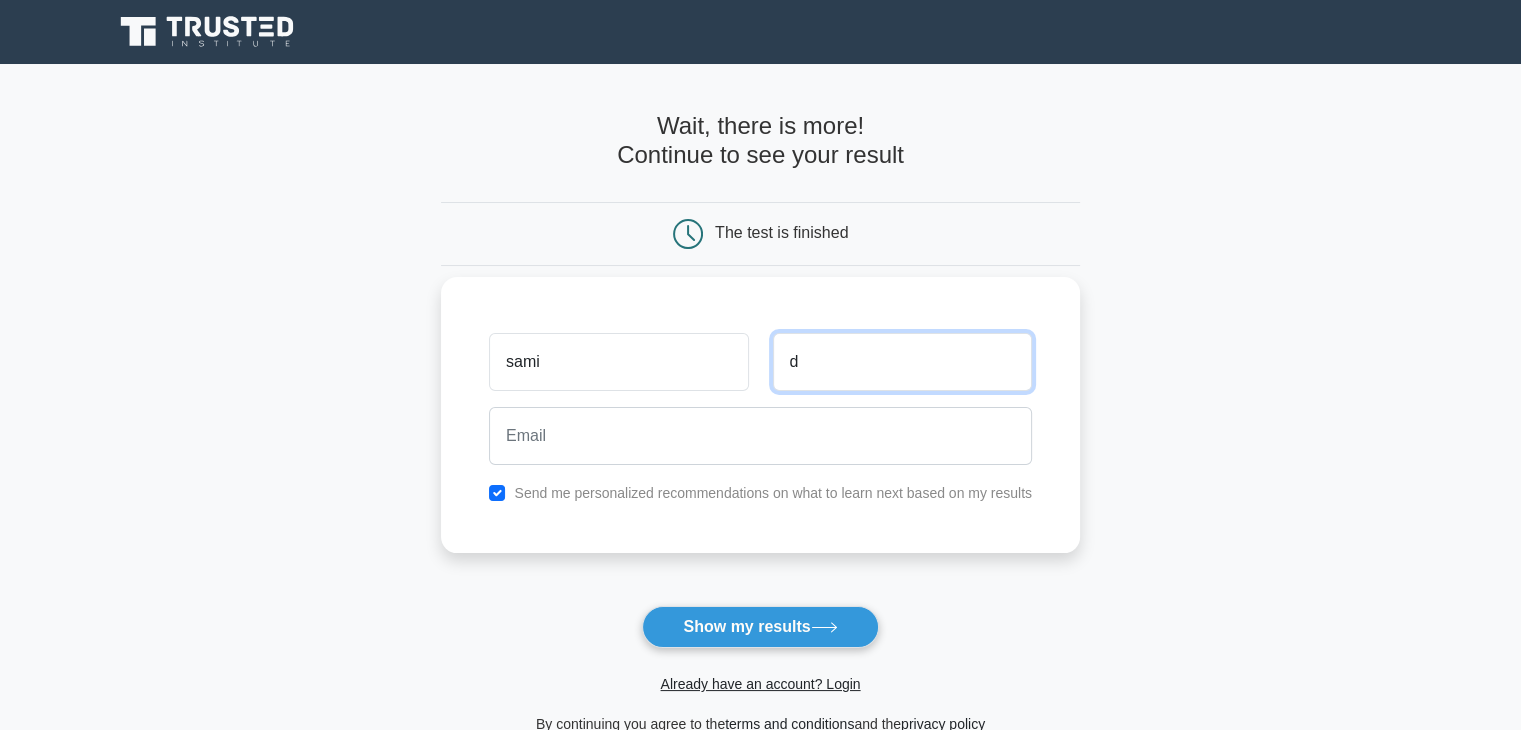 type on "d" 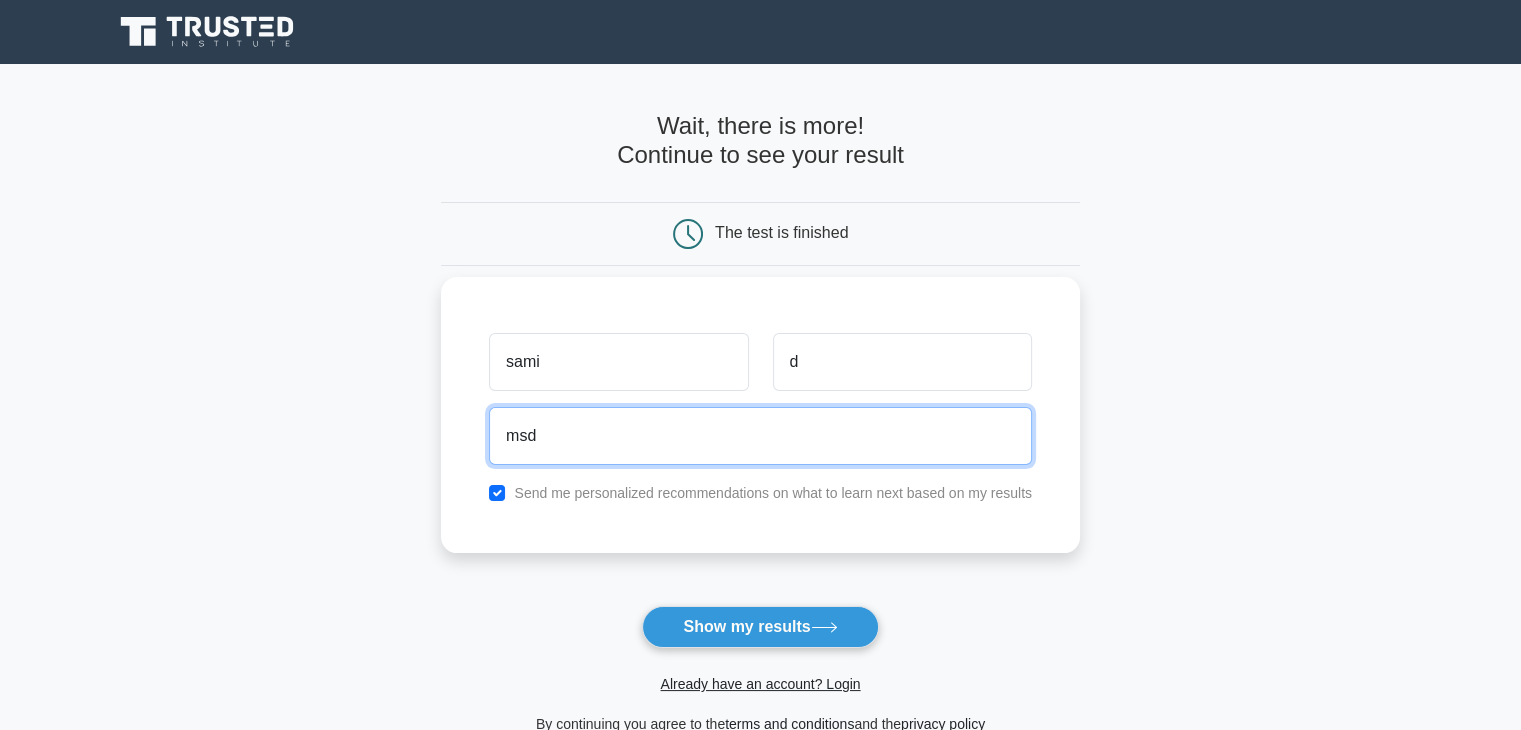 type on "[USERNAME]@example.com" 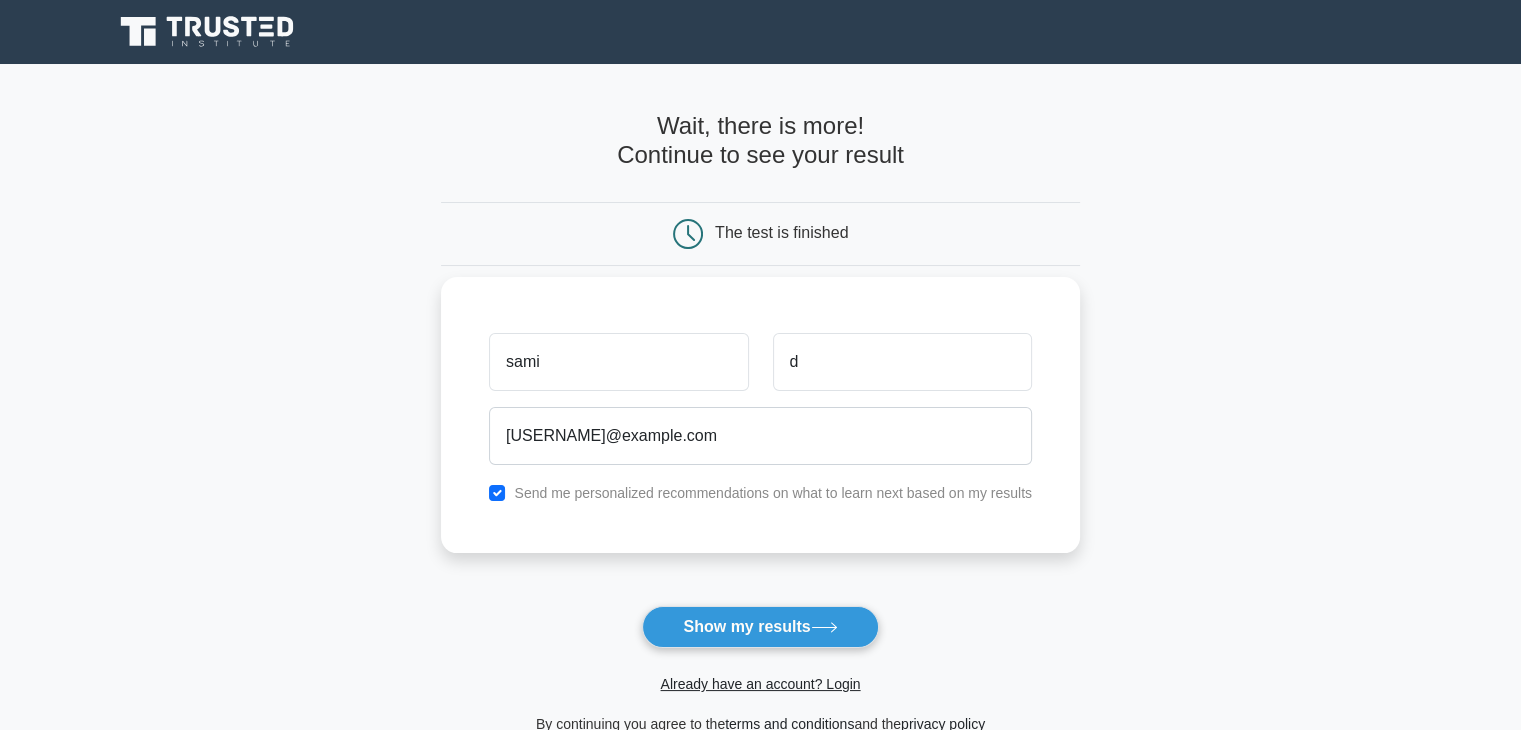 click on "Send me personalized recommendations on what to learn next based on my results" at bounding box center (773, 493) 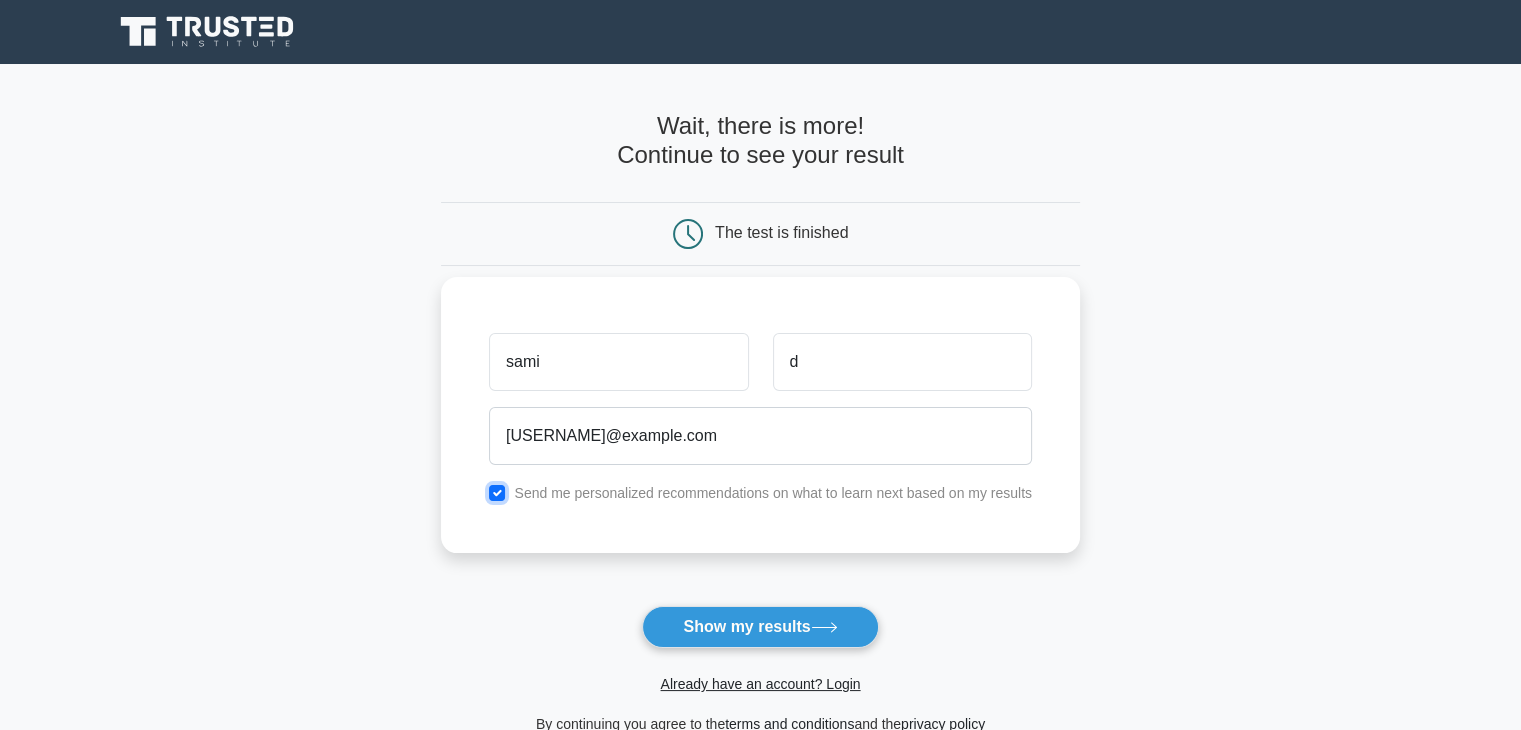 click at bounding box center (497, 493) 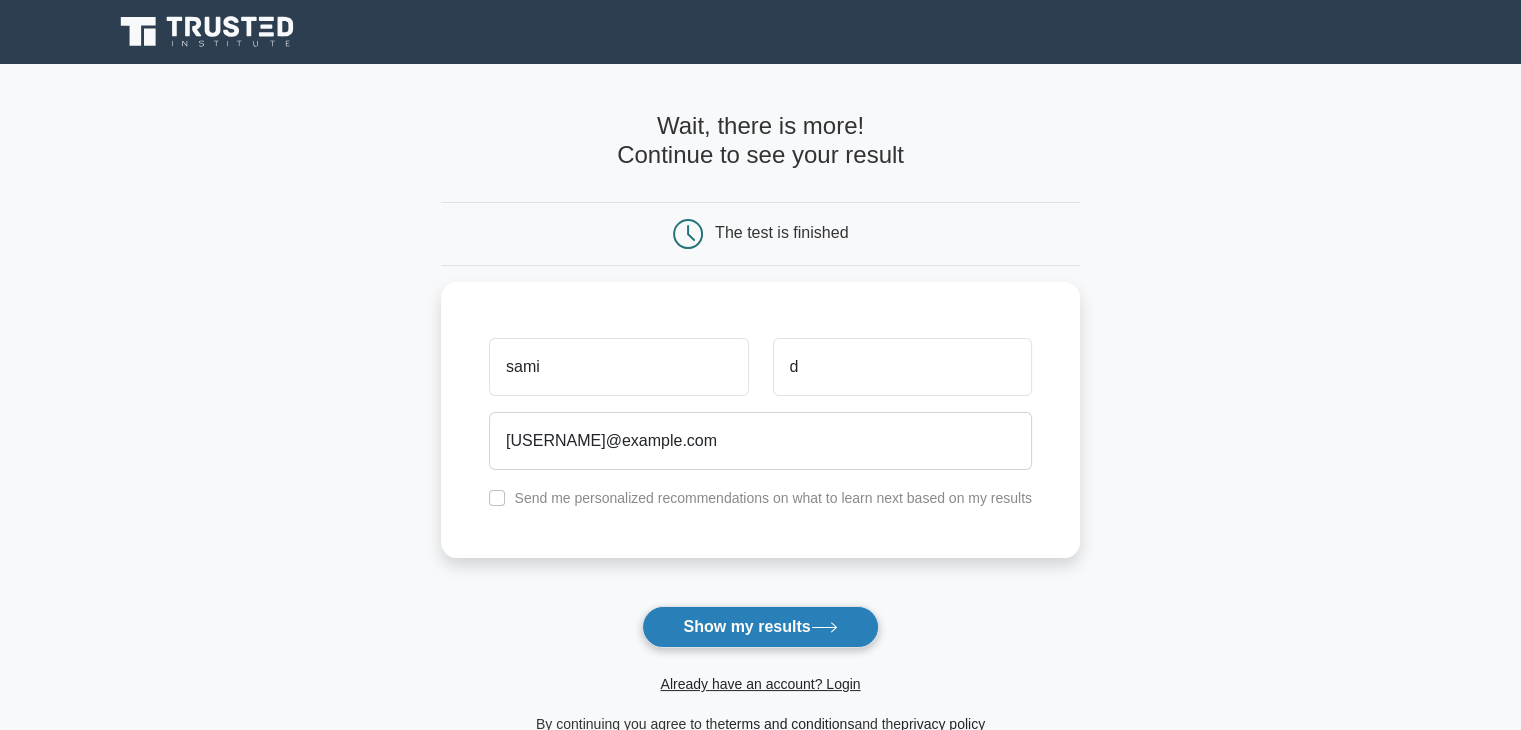 click on "Show my results" at bounding box center [760, 627] 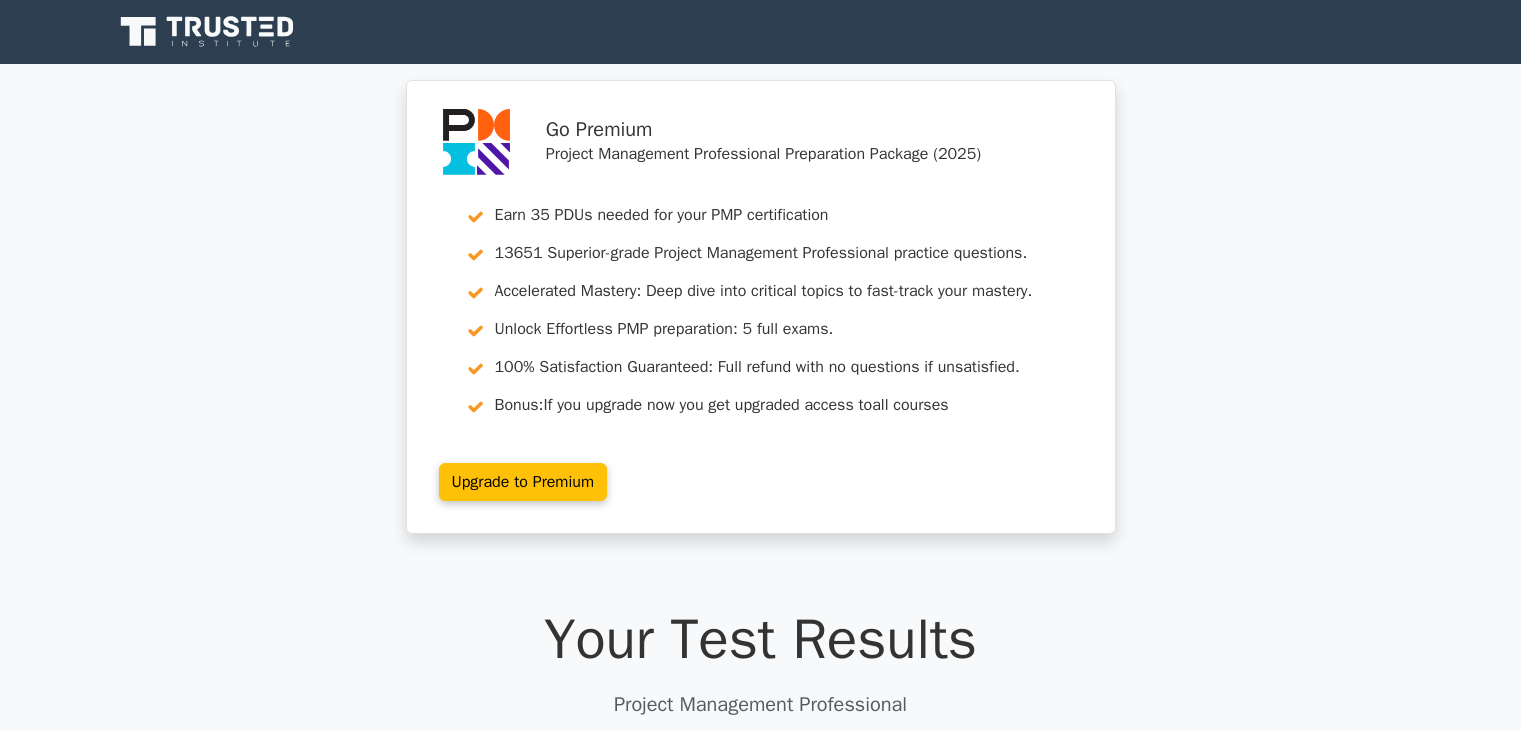 scroll, scrollTop: 0, scrollLeft: 0, axis: both 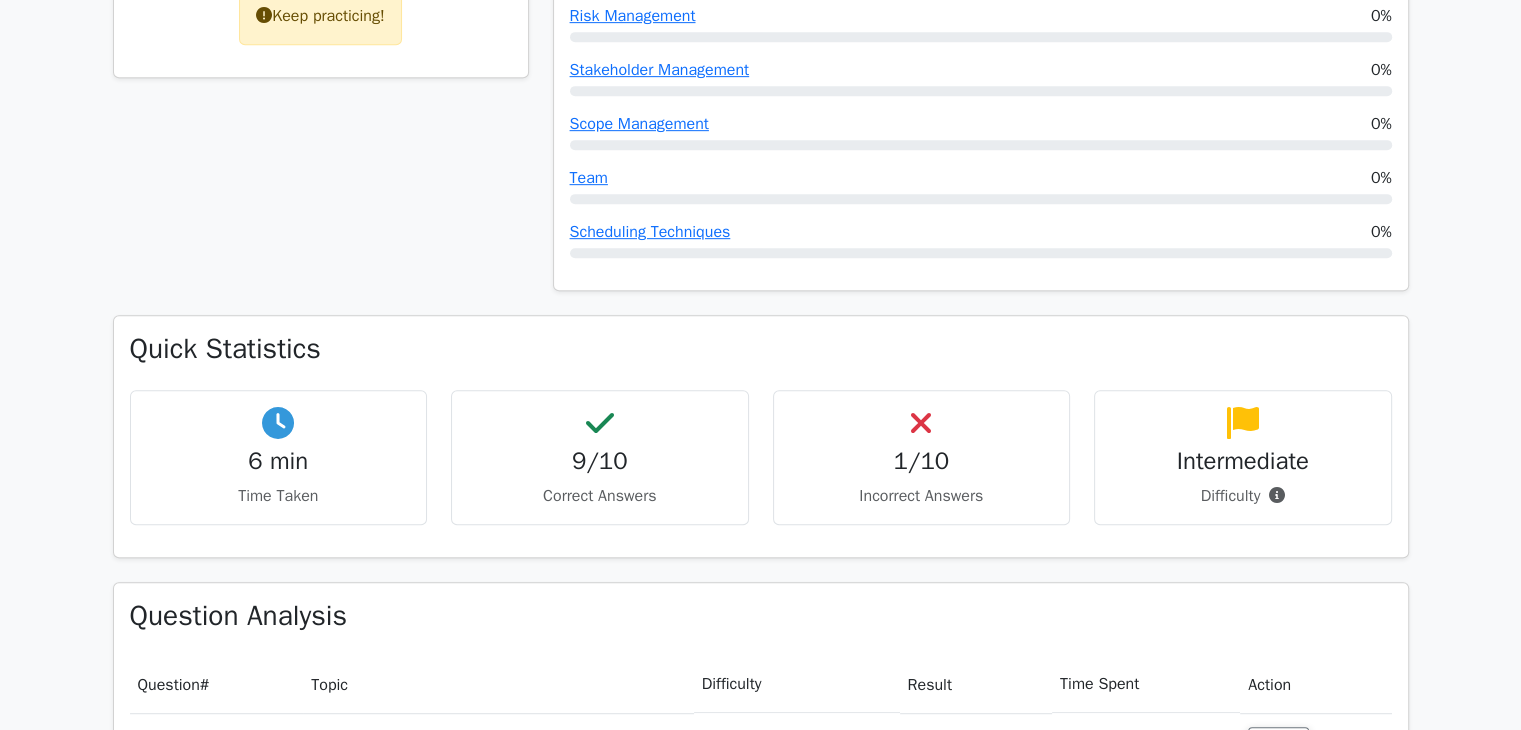 click on "Go Premium
Project Management Professional Preparation Package (2025)
Earn 35 PDUs needed for your PMP certification
13651 Superior-grade  Project Management Professional practice questions.
Accelerated Mastery: Deep dive into critical topics to fast-track your mastery.
Unlock Effortless PMP preparation: 5 full exams.
100% Satisfaction Guaranteed: Full refund with no questions if unsatisfied.
Bonus: all courses" at bounding box center (760, 1101) 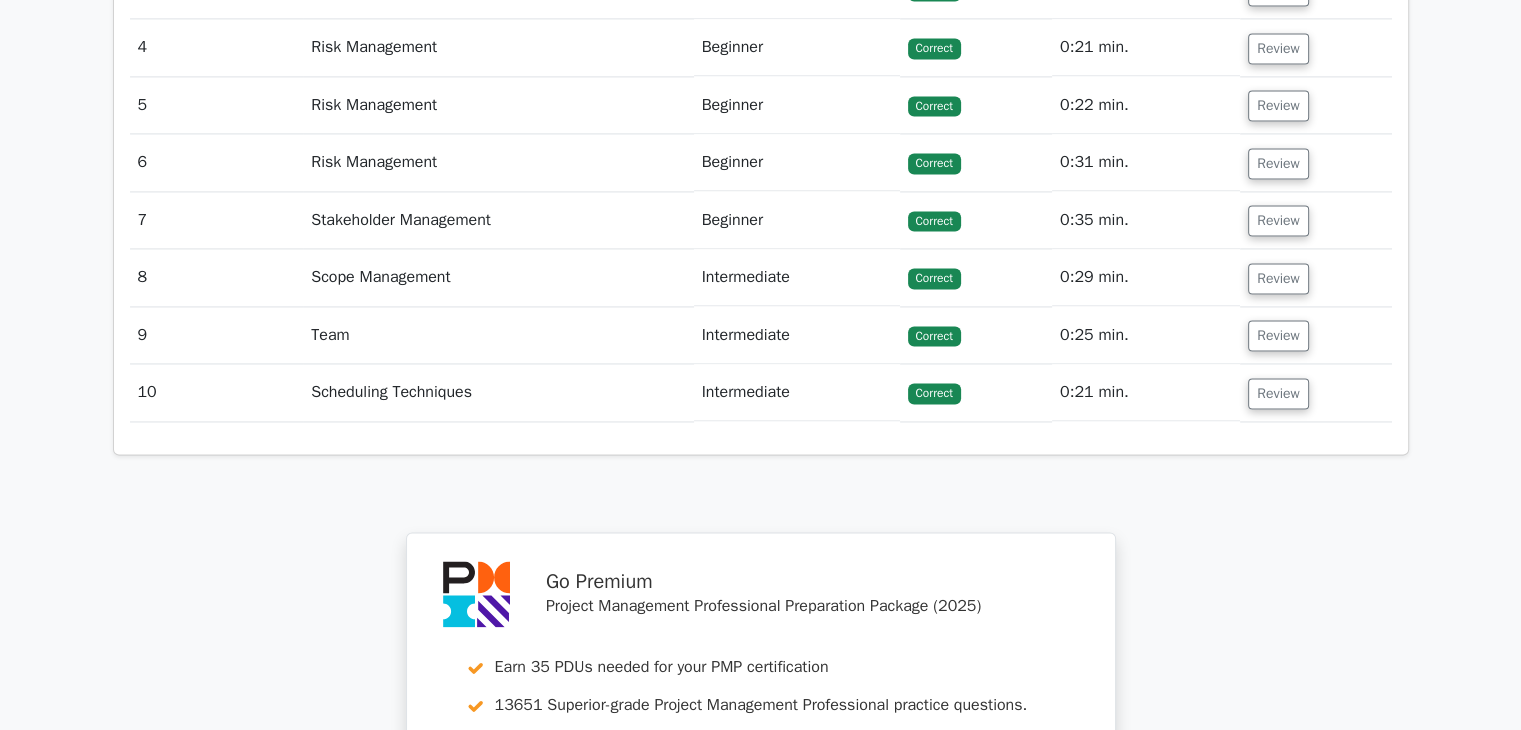 scroll, scrollTop: 3000, scrollLeft: 0, axis: vertical 